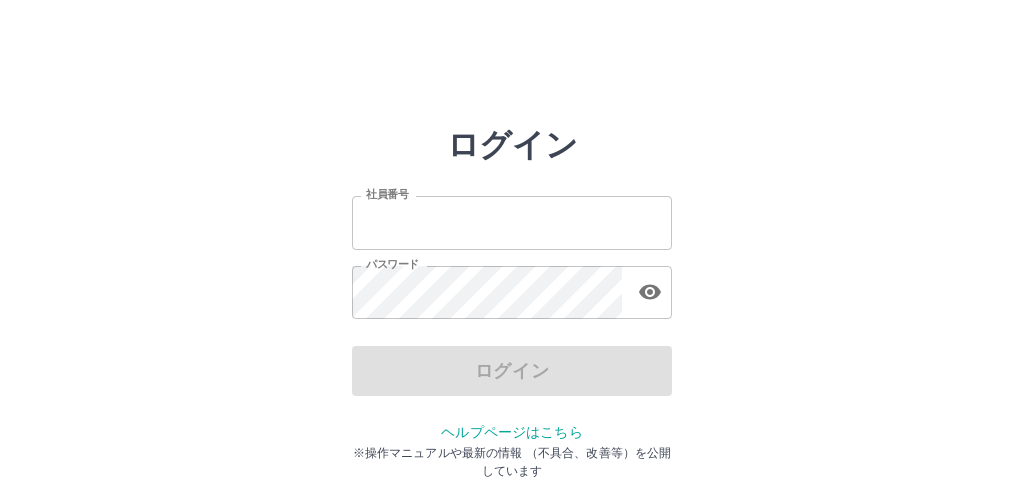 scroll, scrollTop: 0, scrollLeft: 0, axis: both 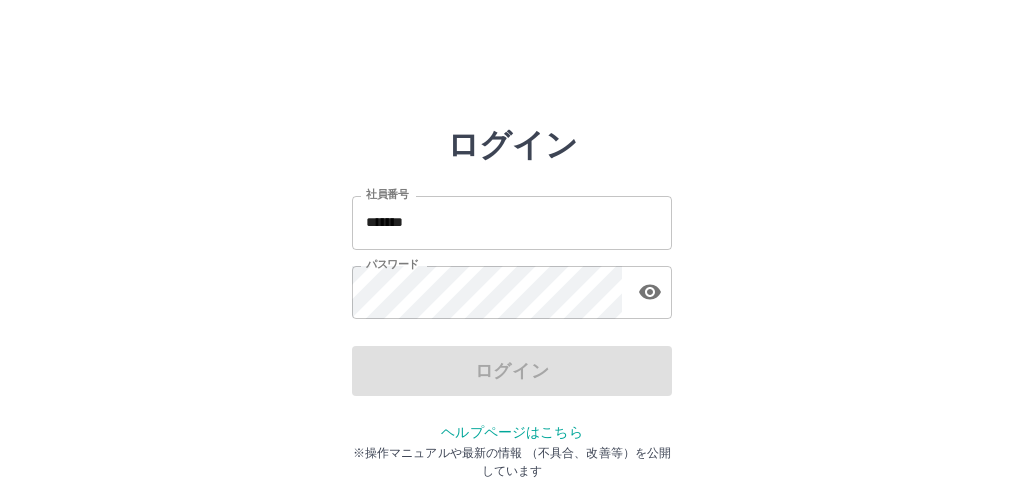 click on "ログイン" at bounding box center (512, 371) 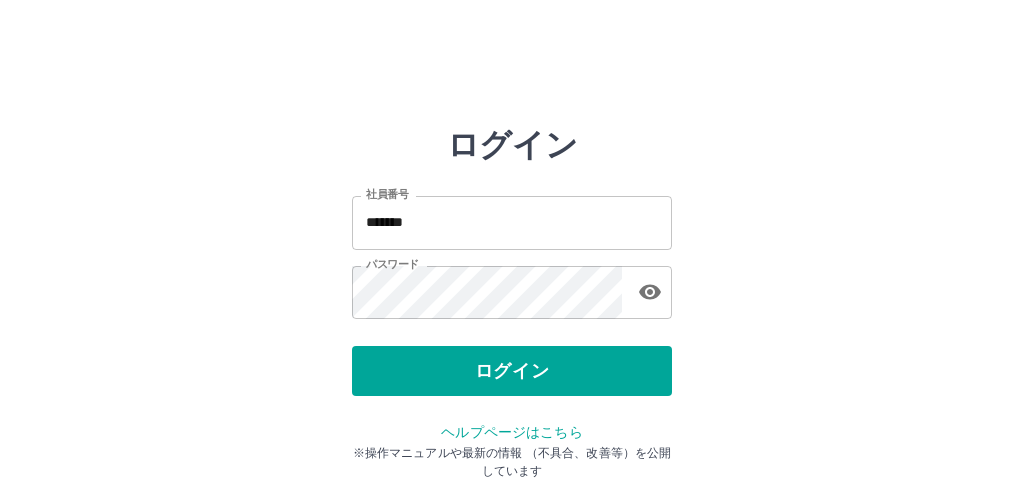 click on "ログイン" at bounding box center [512, 371] 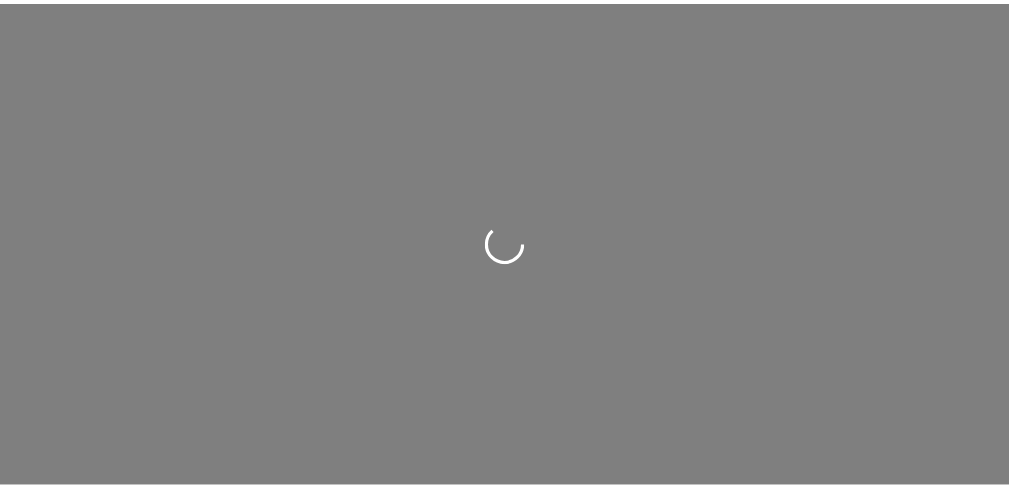 scroll, scrollTop: 0, scrollLeft: 0, axis: both 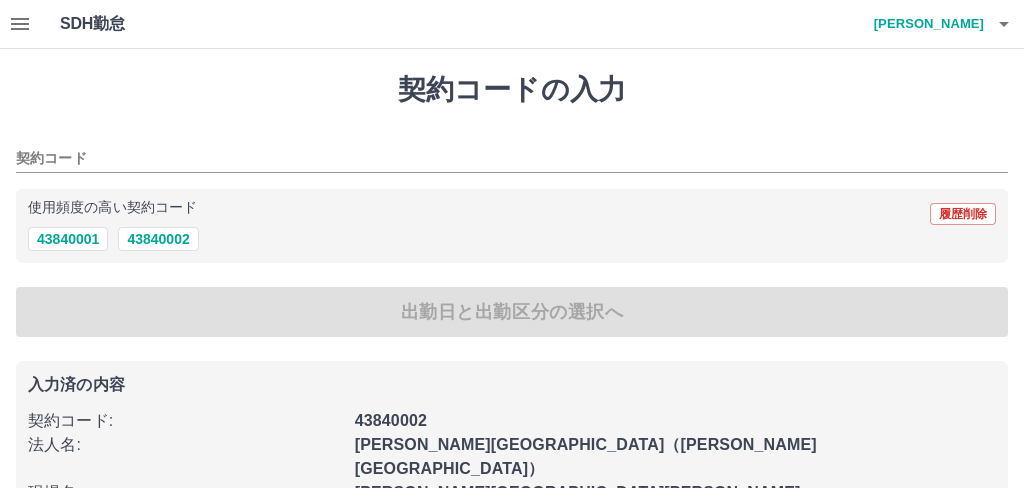 type on "********" 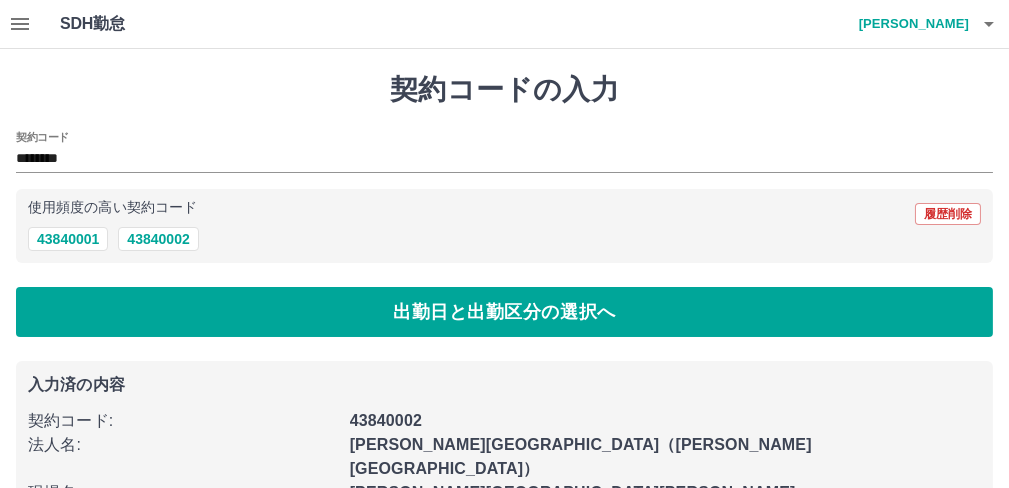 click 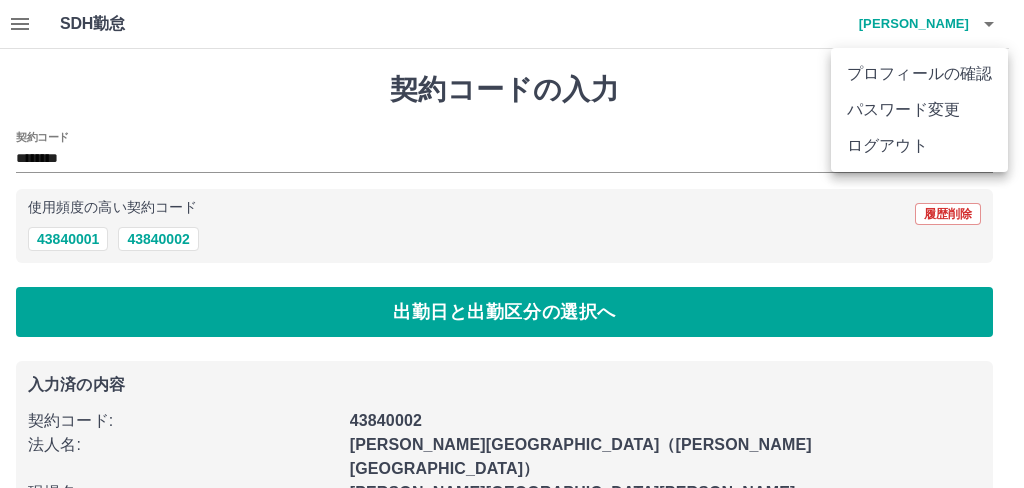 click on "ログアウト" at bounding box center (919, 146) 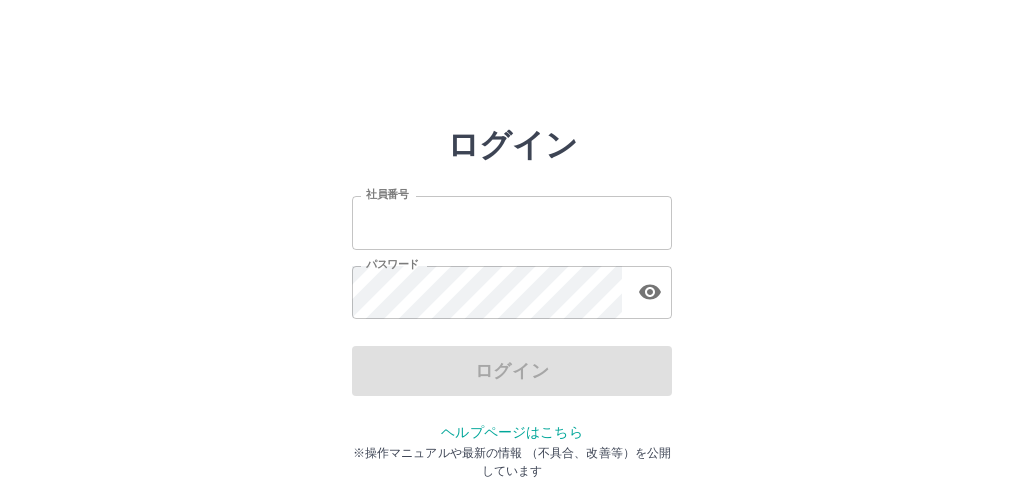 scroll, scrollTop: 0, scrollLeft: 0, axis: both 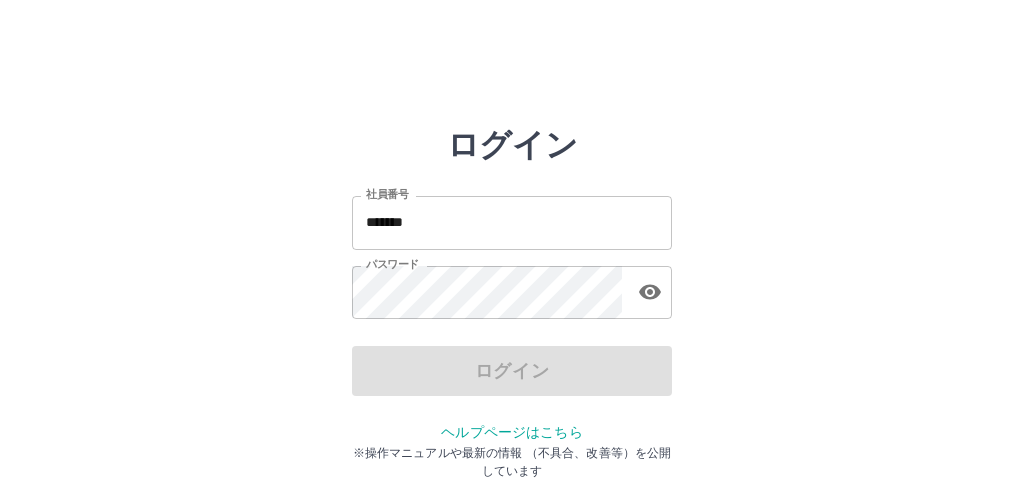 click on "*******" at bounding box center (512, 222) 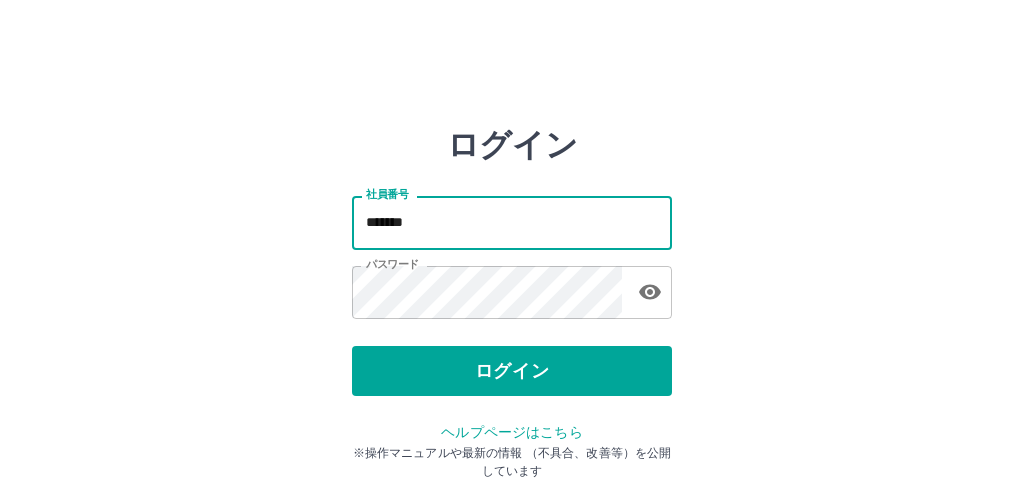 type on "*******" 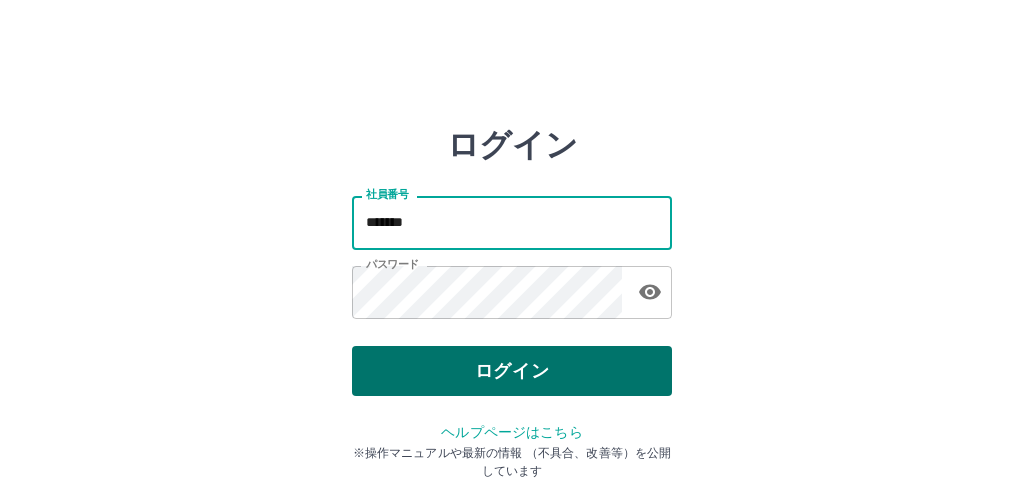 click on "ログイン" at bounding box center [512, 371] 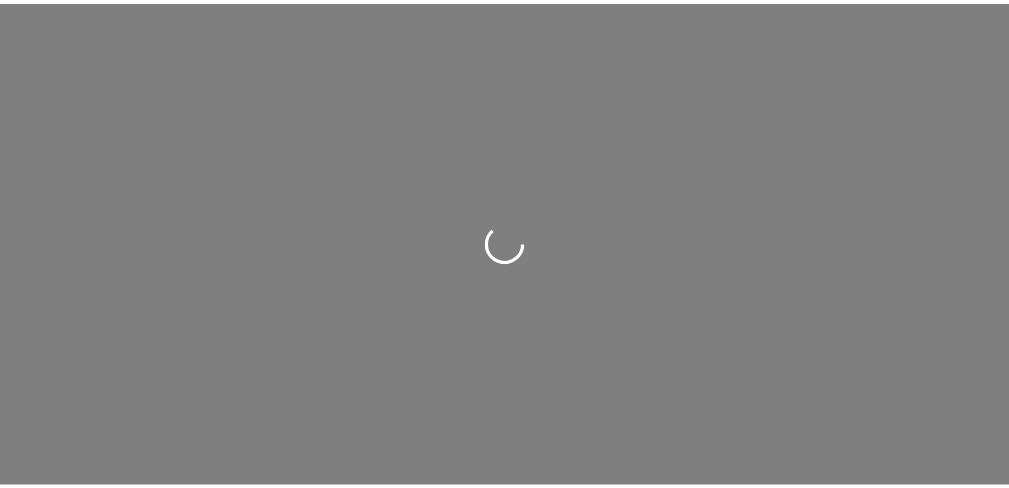 scroll, scrollTop: 0, scrollLeft: 0, axis: both 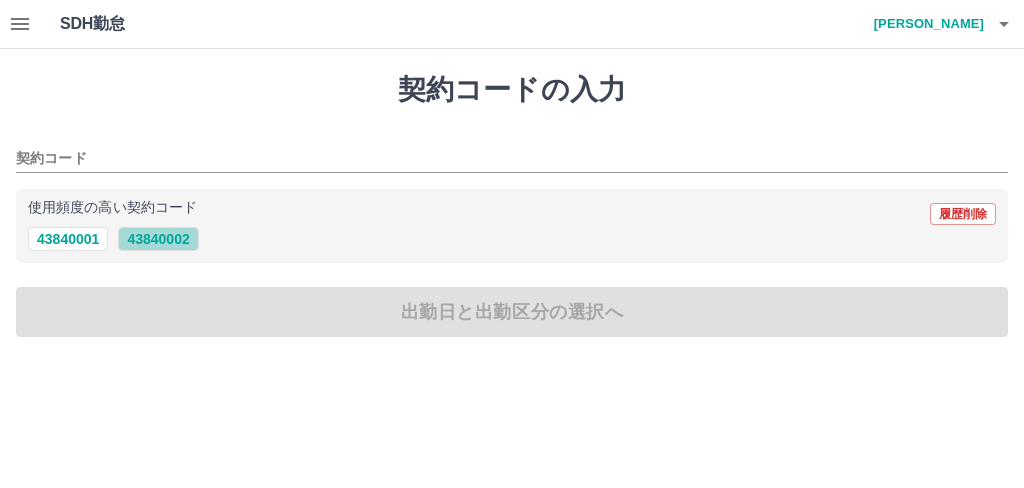 click on "43840002" at bounding box center (158, 239) 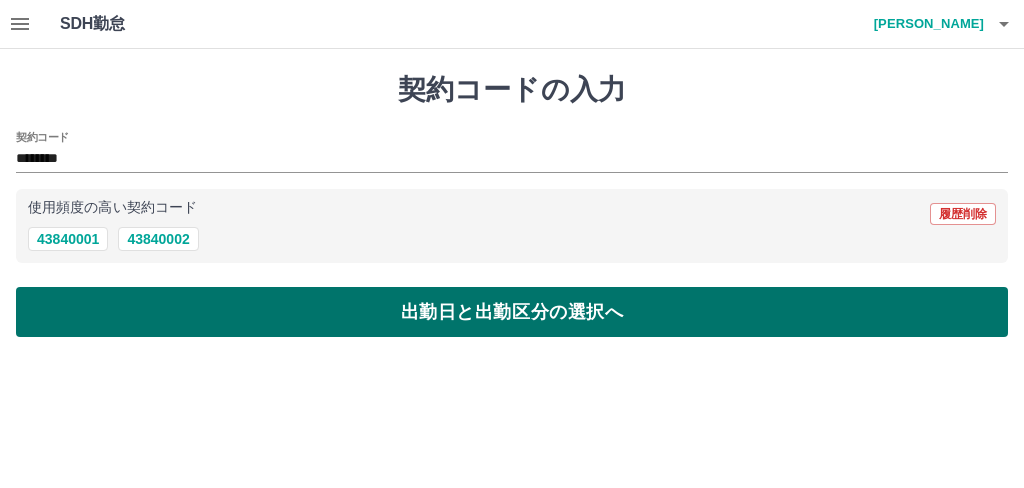 click on "出勤日と出勤区分の選択へ" at bounding box center (512, 312) 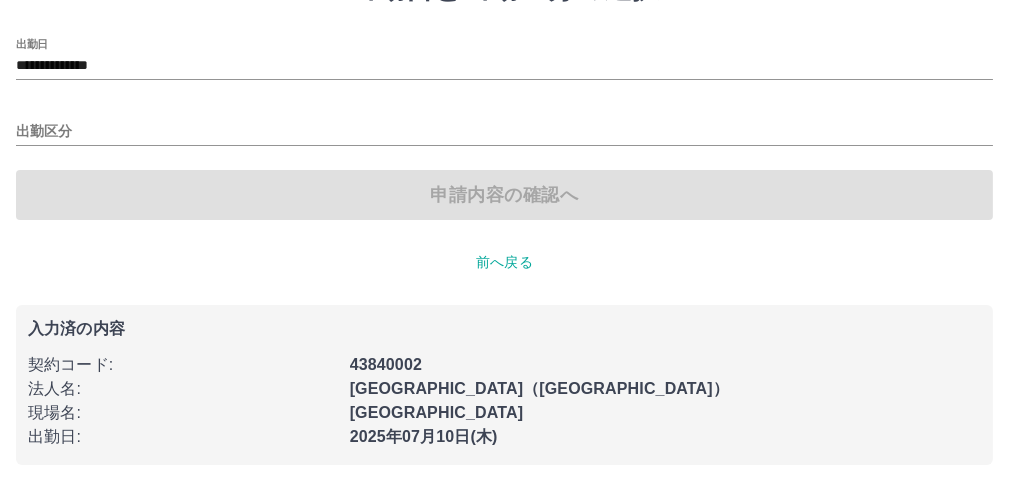 scroll, scrollTop: 0, scrollLeft: 0, axis: both 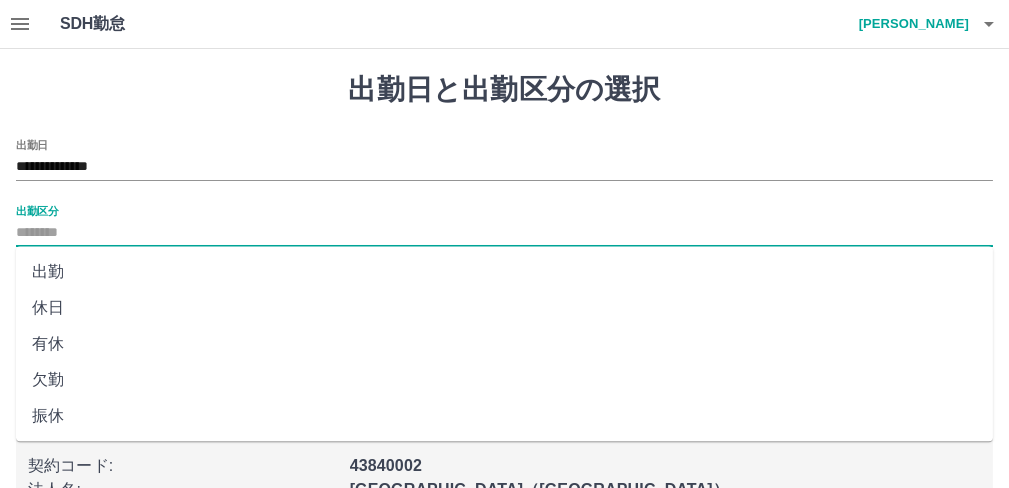 click on "出勤区分" at bounding box center [504, 233] 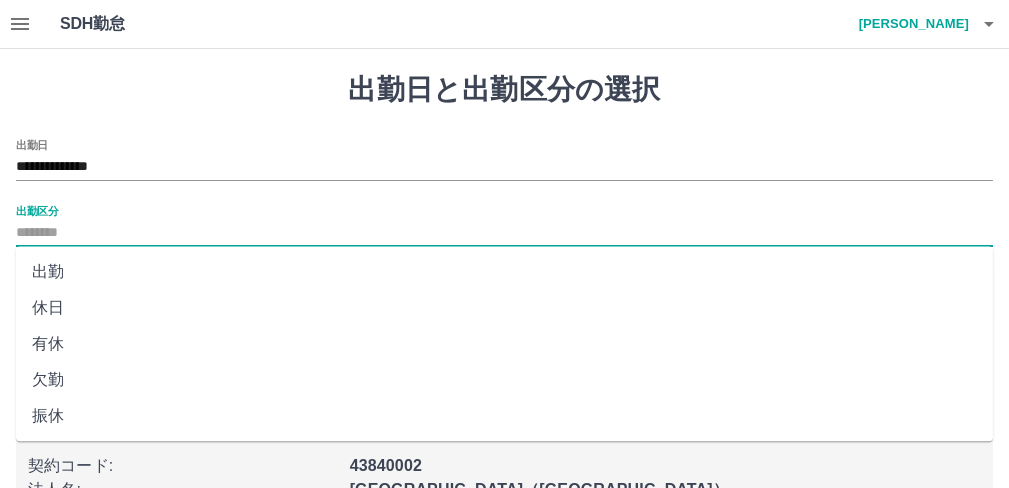 click on "出勤" at bounding box center [504, 272] 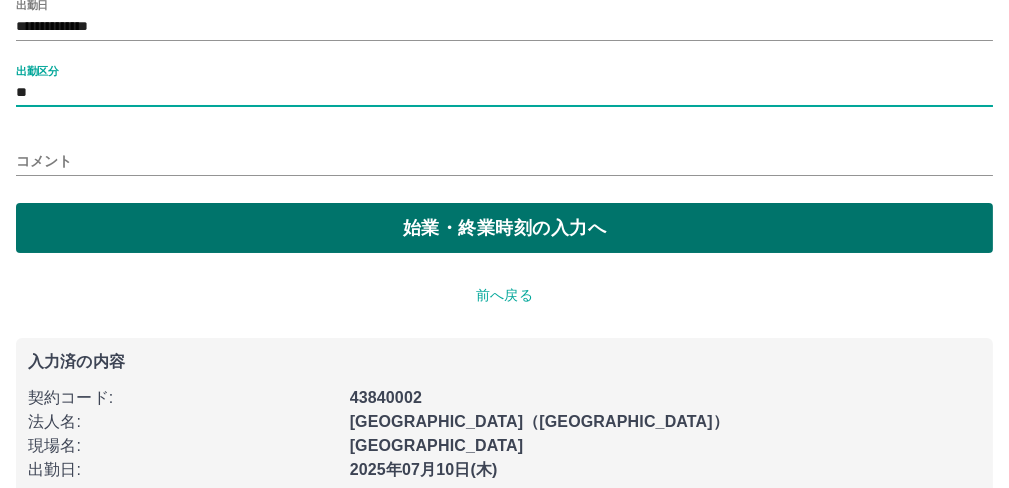 scroll, scrollTop: 173, scrollLeft: 0, axis: vertical 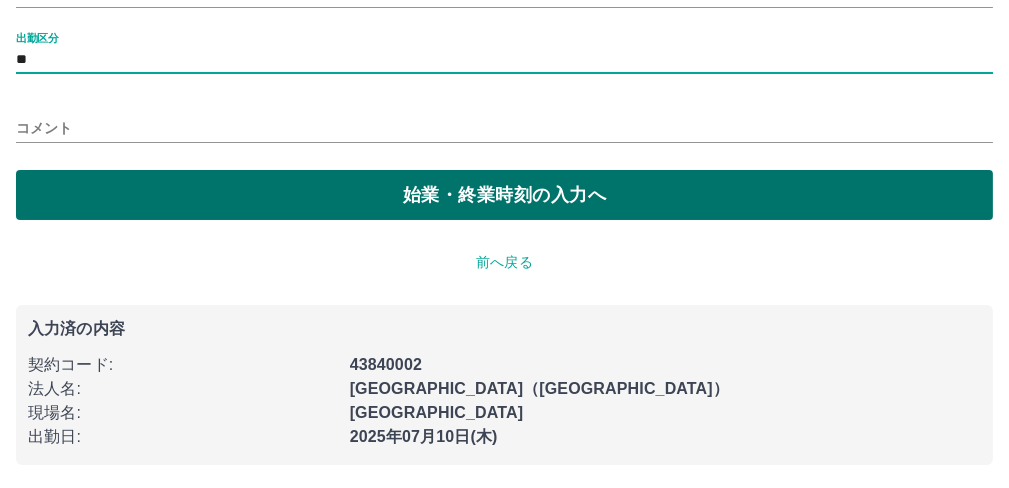 click on "始業・終業時刻の入力へ" at bounding box center (504, 195) 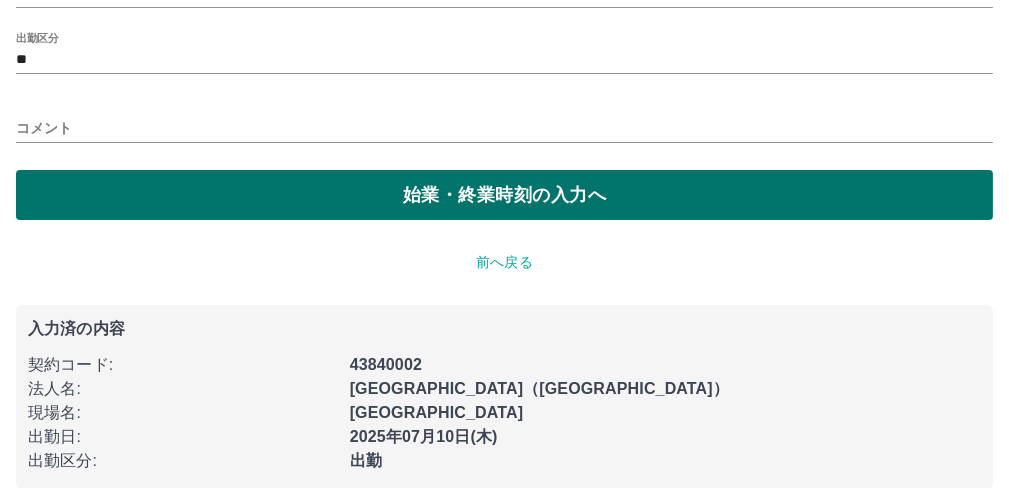 scroll, scrollTop: 0, scrollLeft: 0, axis: both 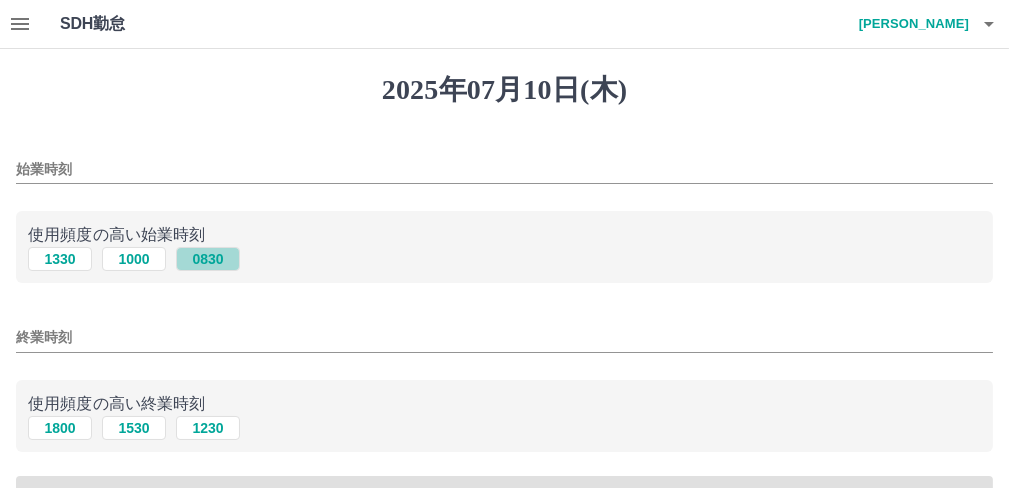 click on "0830" at bounding box center [208, 259] 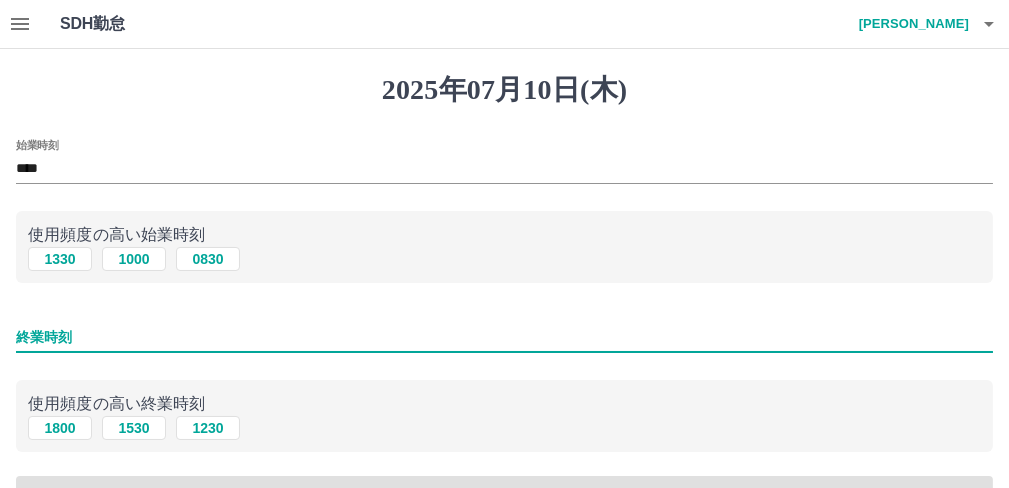 click on "終業時刻" at bounding box center (504, 337) 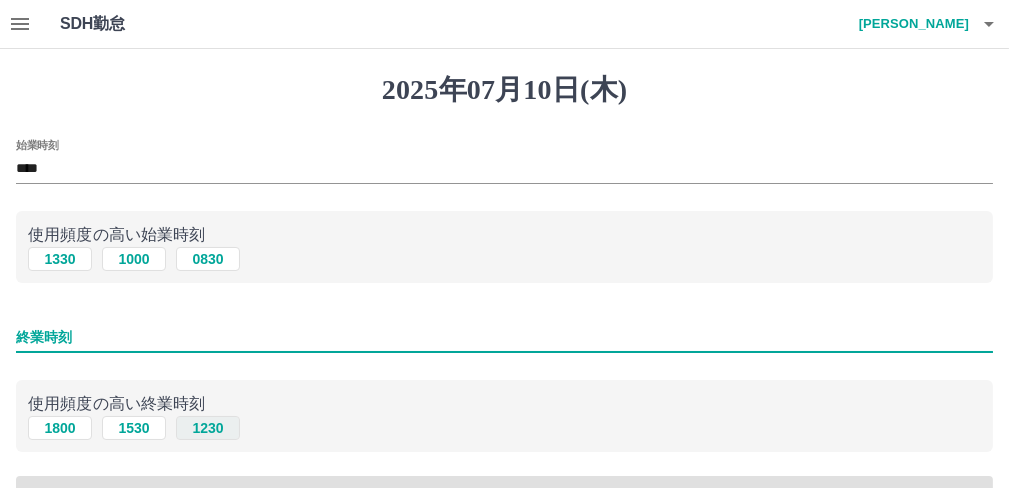 click on "1230" at bounding box center [208, 428] 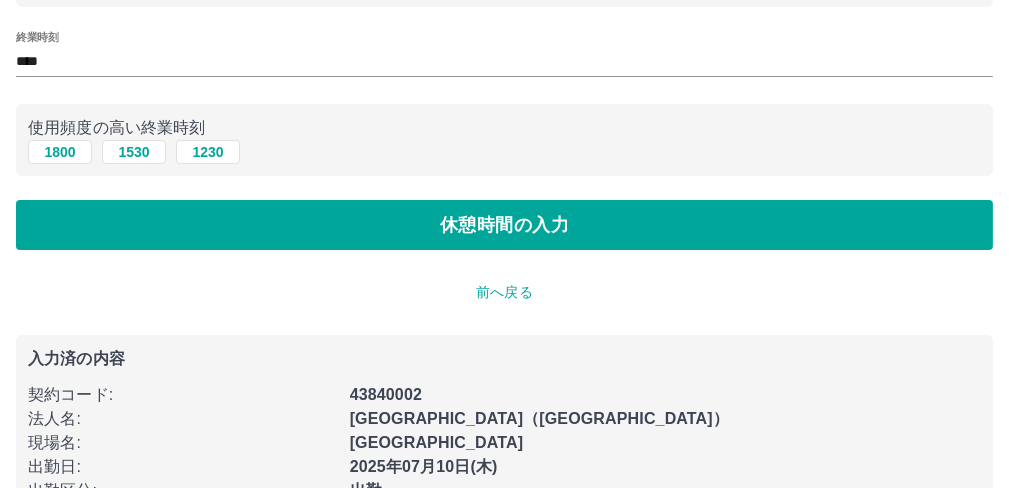 scroll, scrollTop: 300, scrollLeft: 0, axis: vertical 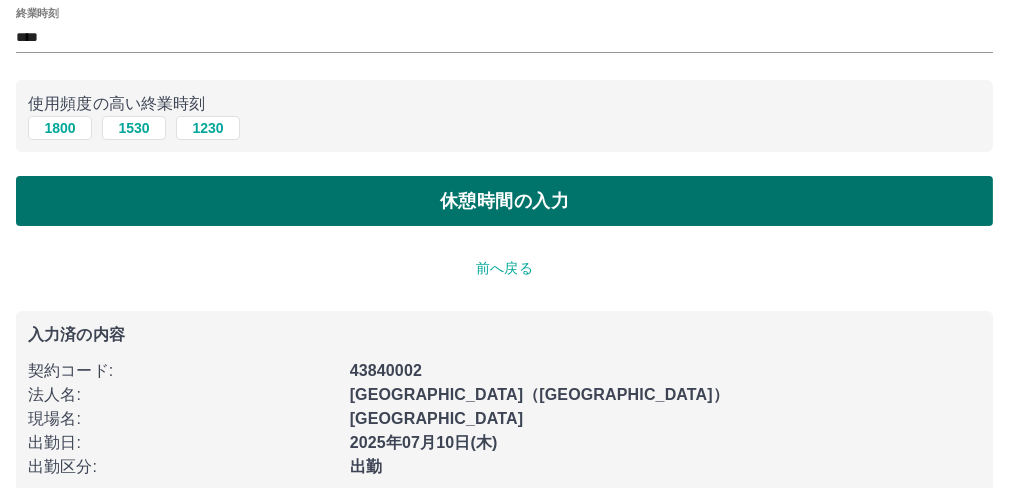 click on "休憩時間の入力" at bounding box center [504, 201] 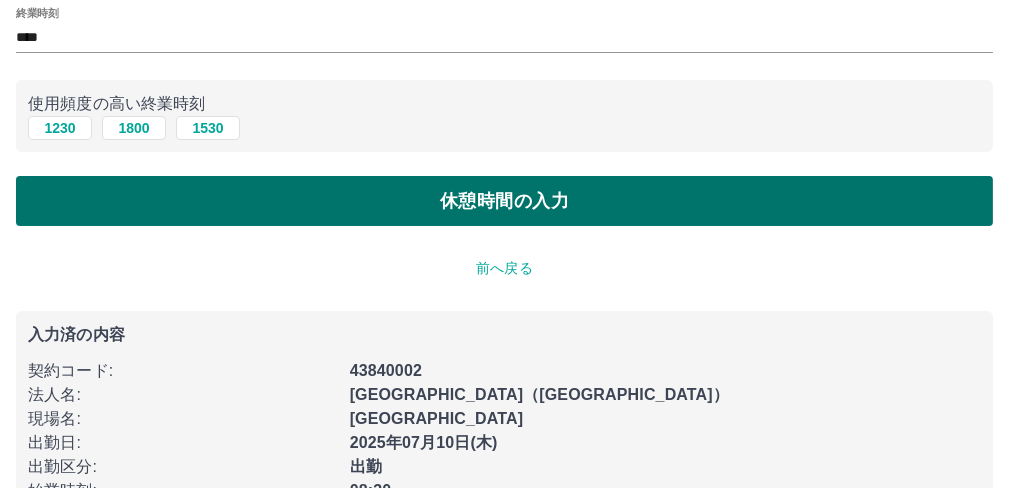 scroll, scrollTop: 0, scrollLeft: 0, axis: both 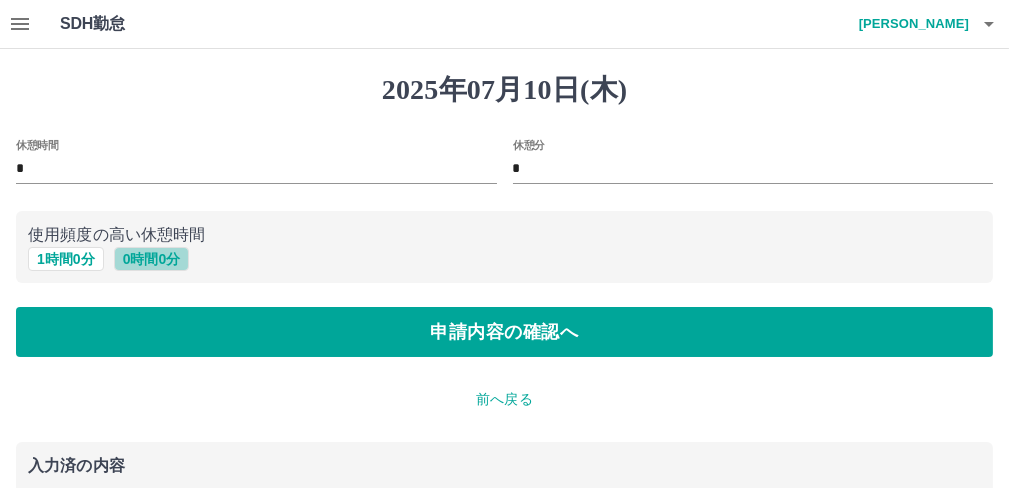 click on "0 時間 0 分" at bounding box center [152, 259] 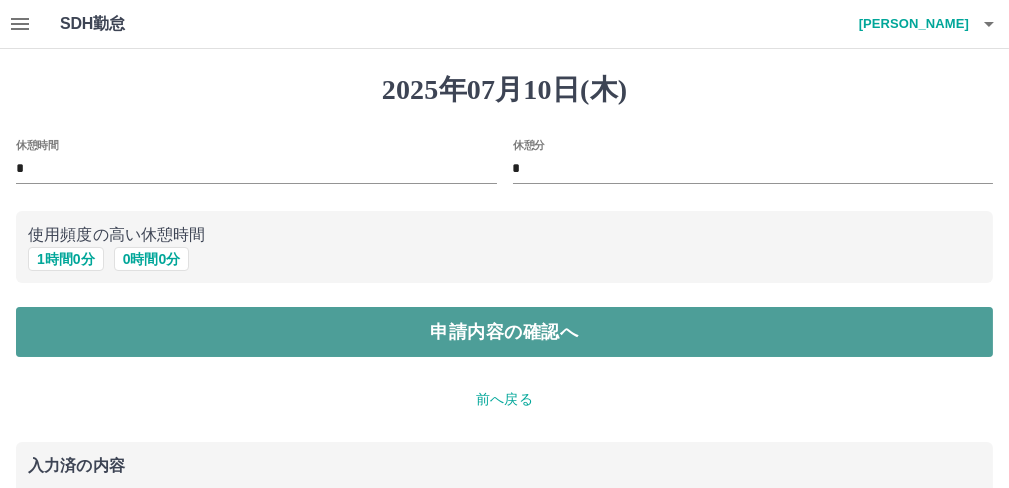 click on "申請内容の確認へ" at bounding box center (504, 332) 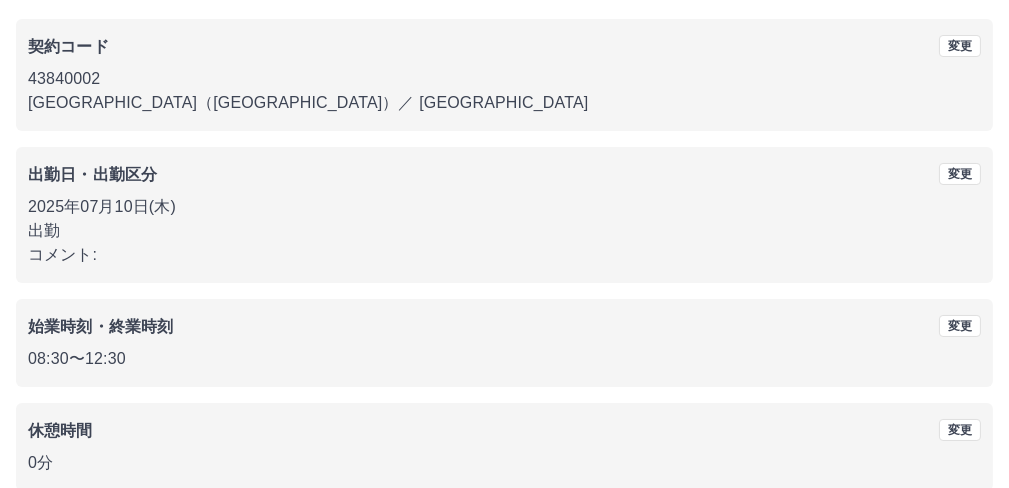 scroll, scrollTop: 260, scrollLeft: 0, axis: vertical 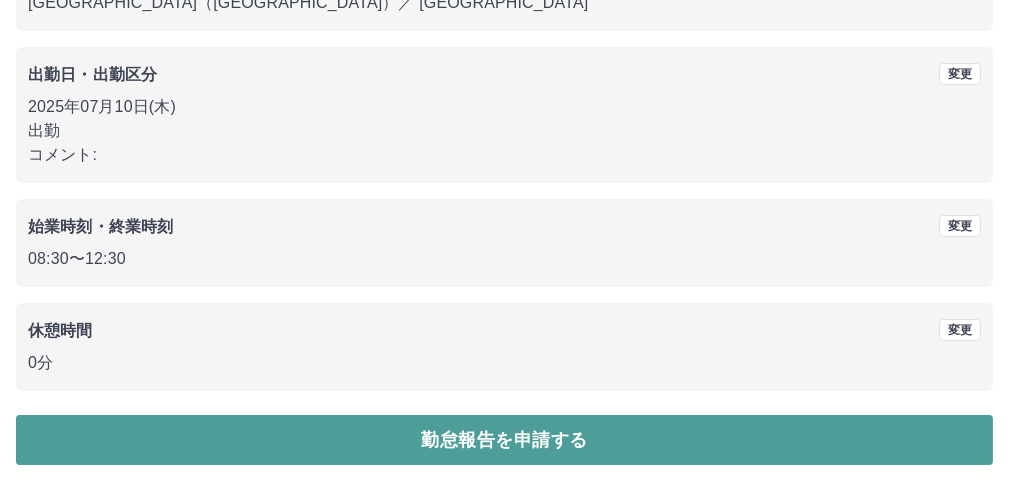 click on "勤怠報告を申請する" at bounding box center [504, 440] 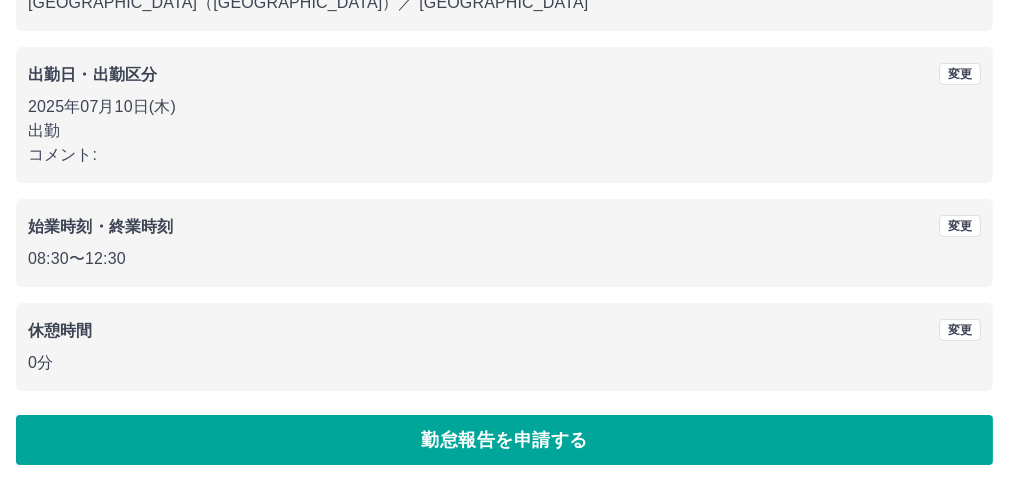 scroll, scrollTop: 0, scrollLeft: 0, axis: both 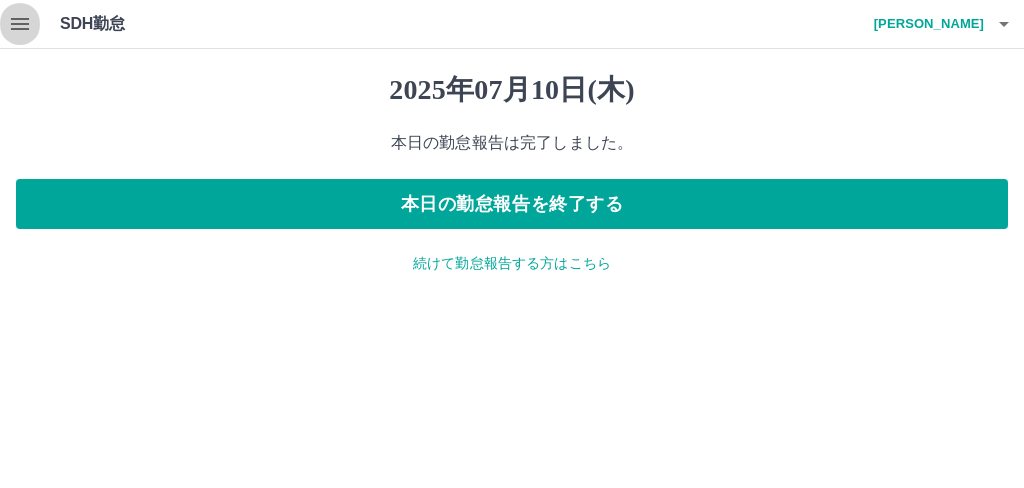 click 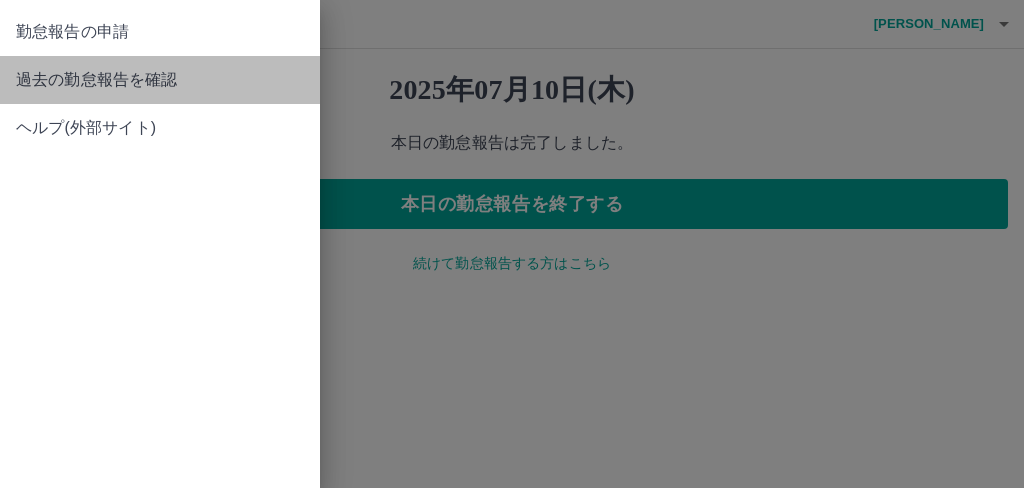 click on "過去の勤怠報告を確認" at bounding box center [160, 80] 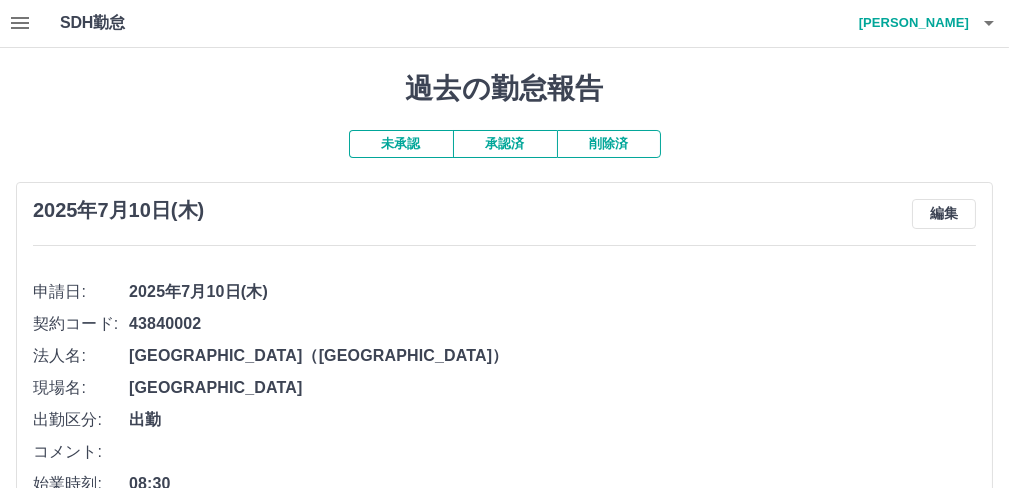 scroll, scrollTop: 0, scrollLeft: 0, axis: both 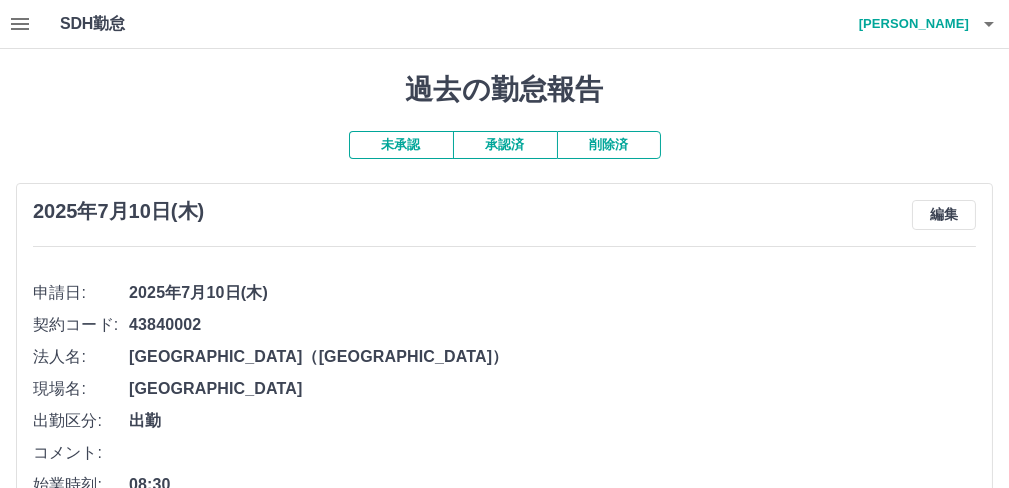click on "承認済" at bounding box center [505, 145] 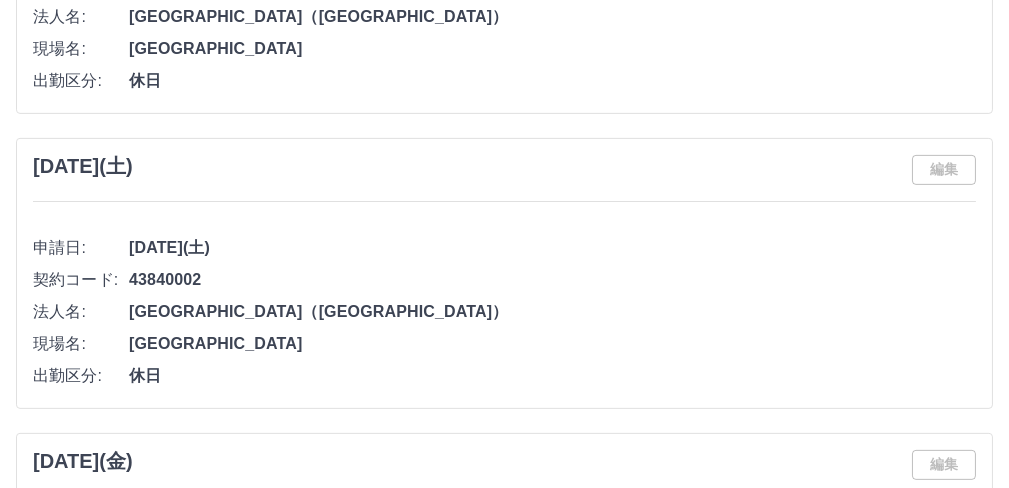 scroll, scrollTop: 1600, scrollLeft: 0, axis: vertical 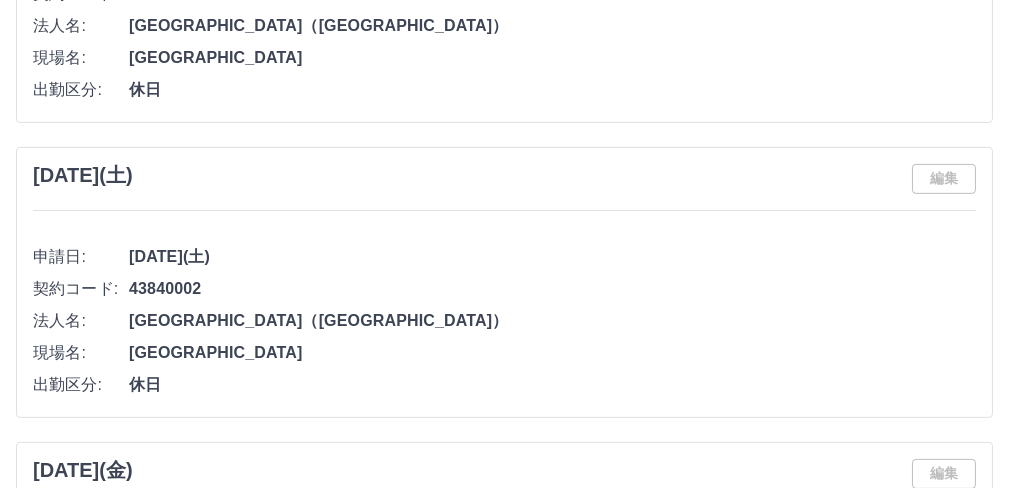 click on "編集" at bounding box center [944, 179] 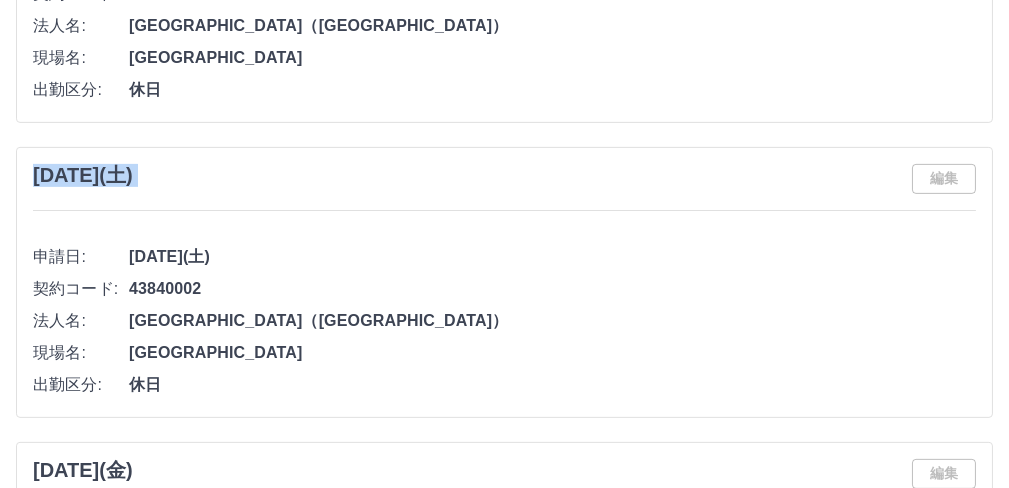 click on "編集" at bounding box center (944, 179) 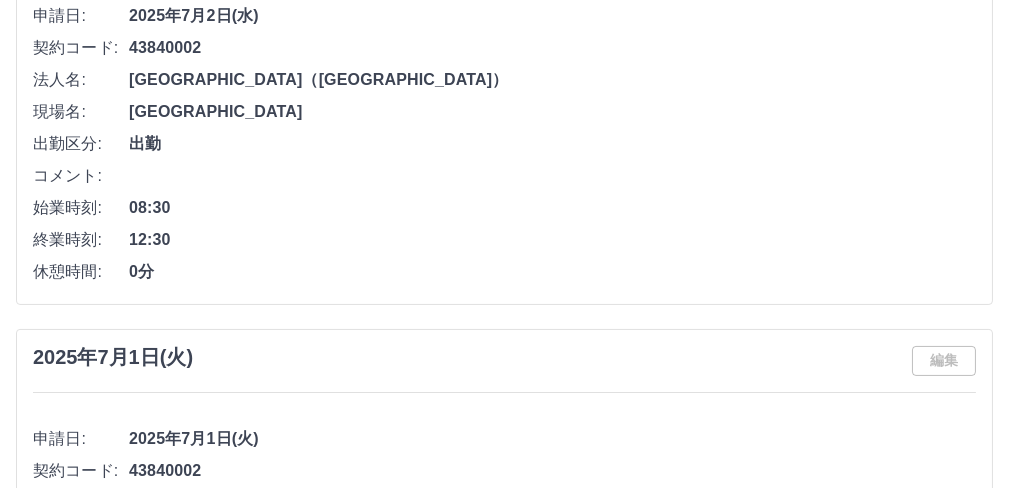 scroll, scrollTop: 0, scrollLeft: 0, axis: both 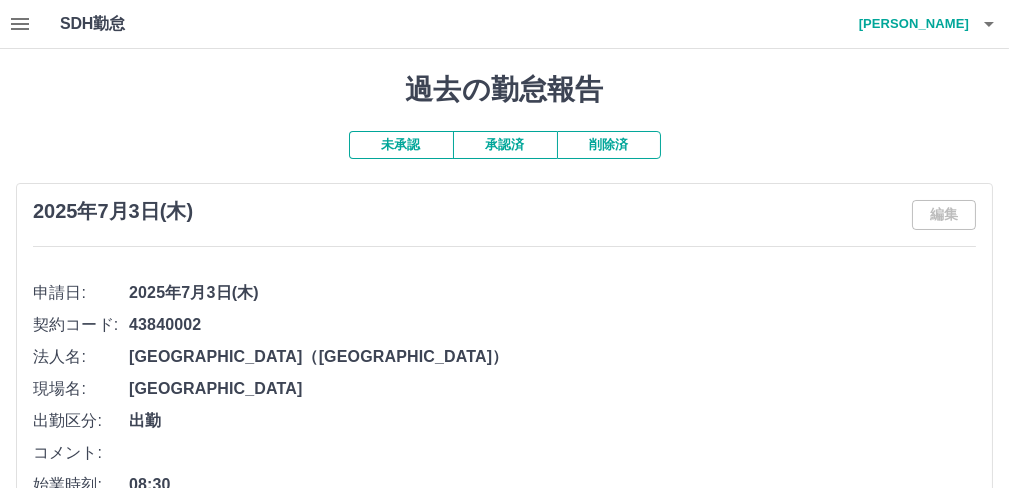 click on "未承認" at bounding box center (401, 145) 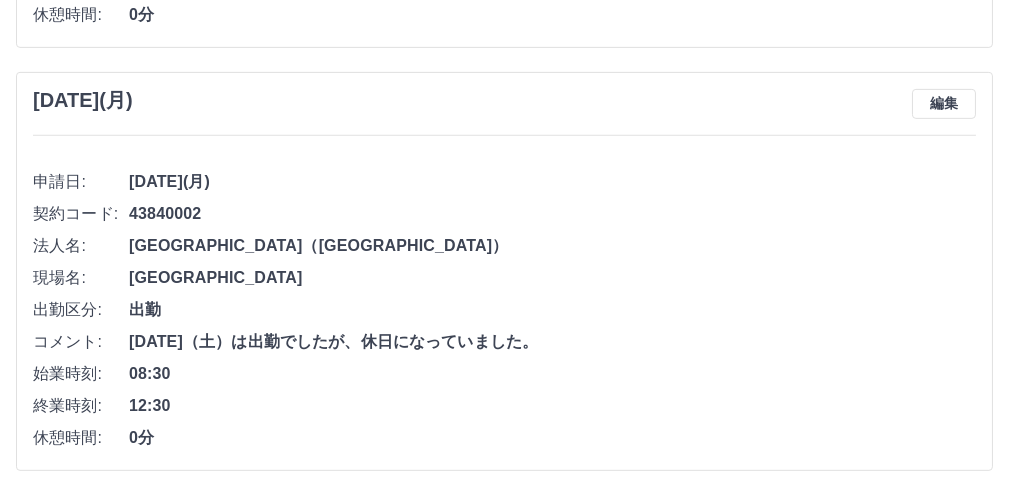 scroll, scrollTop: 1803, scrollLeft: 0, axis: vertical 